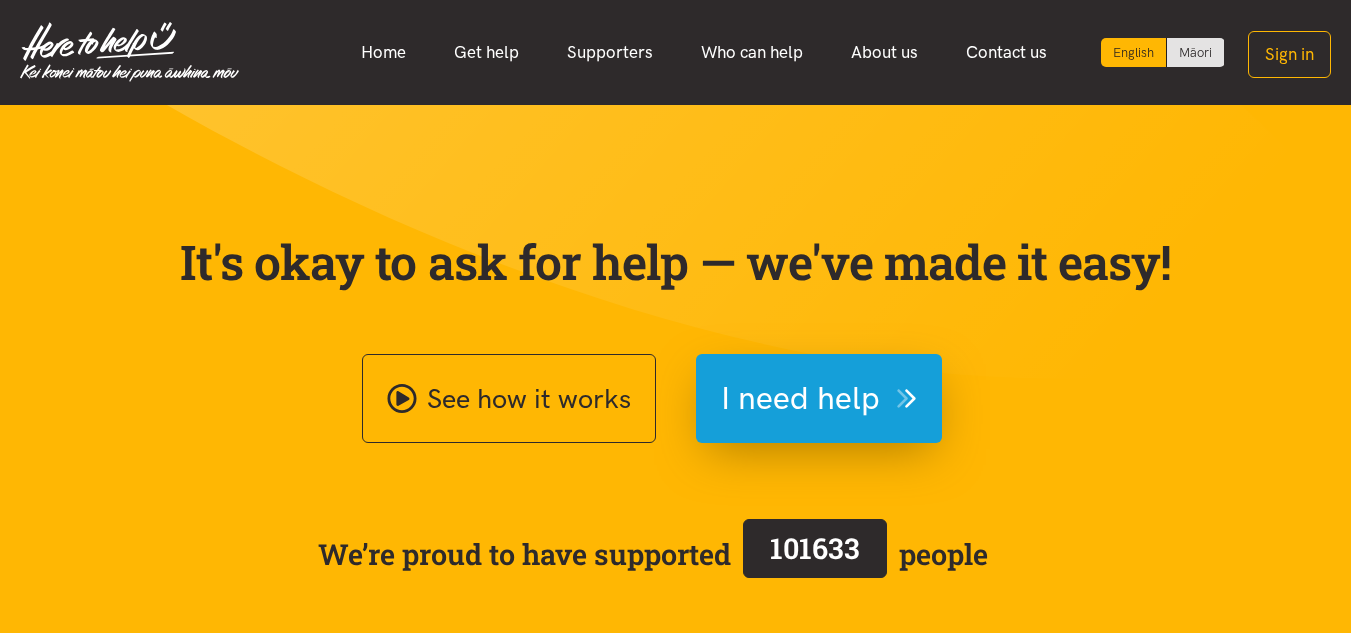 scroll, scrollTop: 0, scrollLeft: 0, axis: both 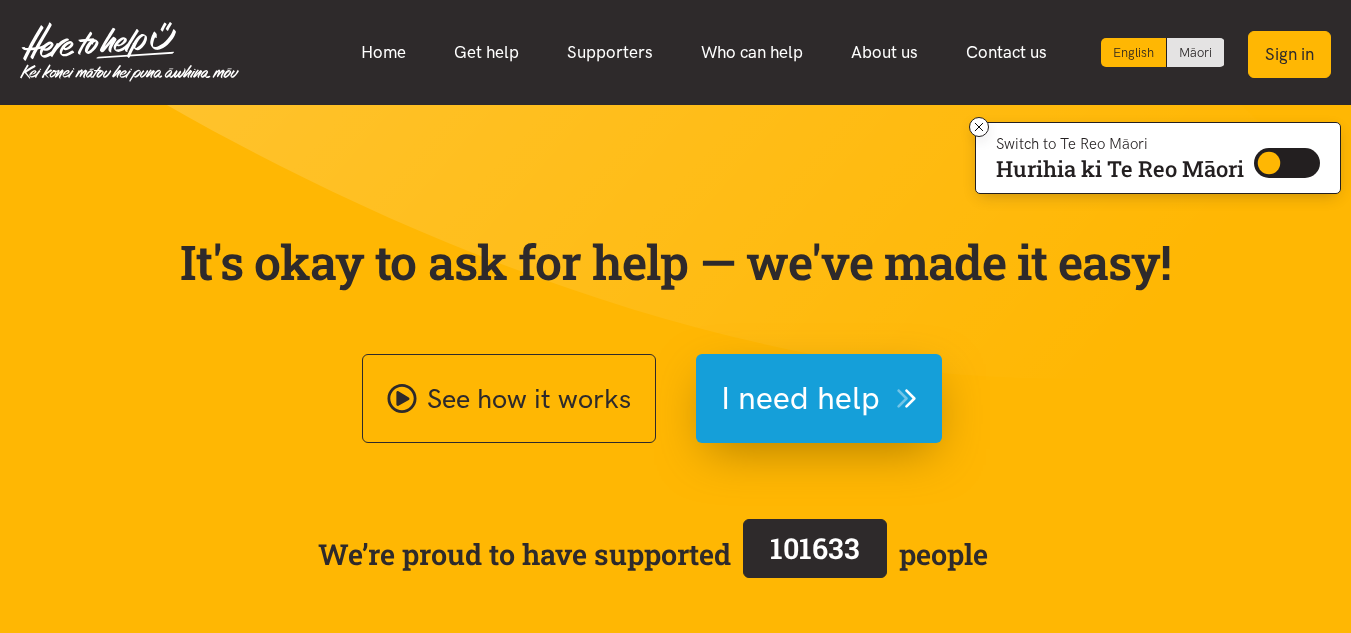 click on "Sign in" at bounding box center [1289, 54] 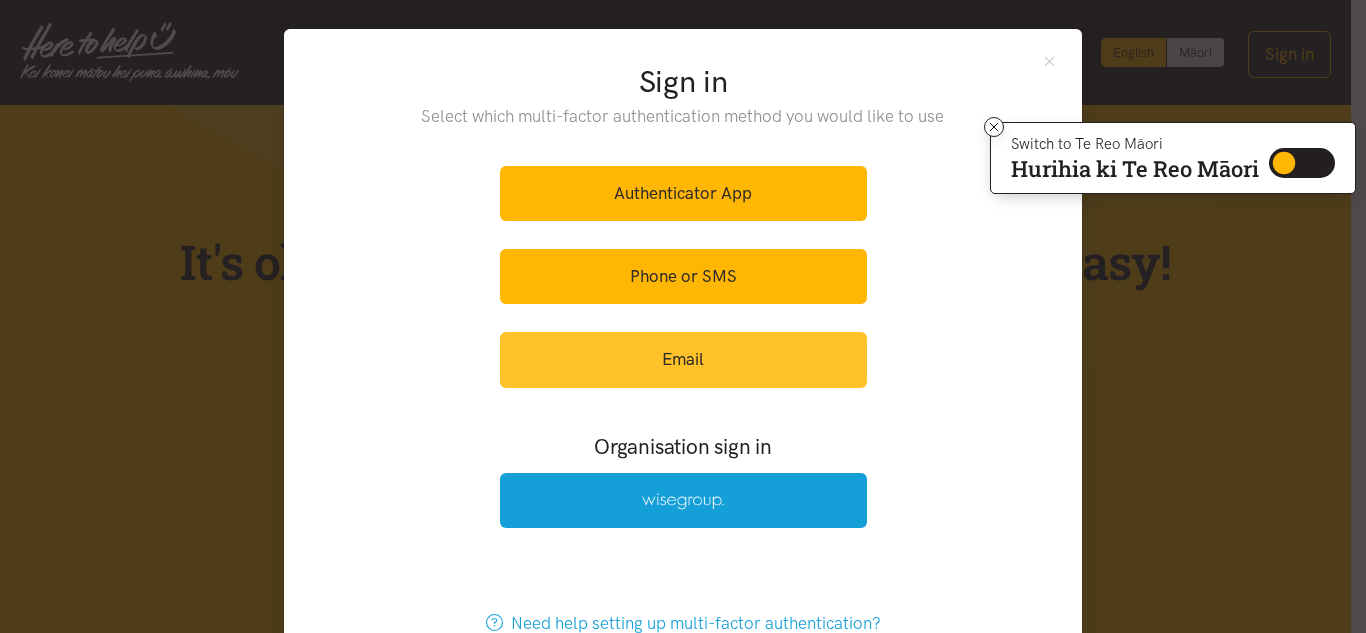 click on "Email" at bounding box center (683, 359) 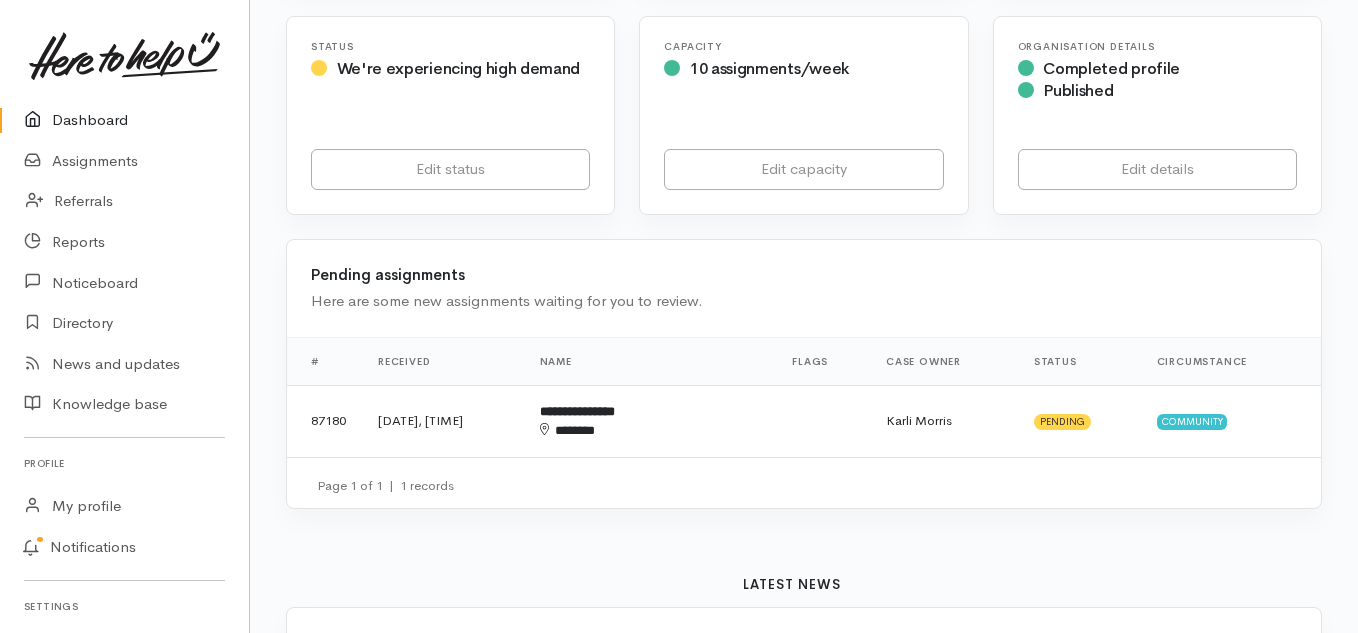 scroll, scrollTop: 600, scrollLeft: 0, axis: vertical 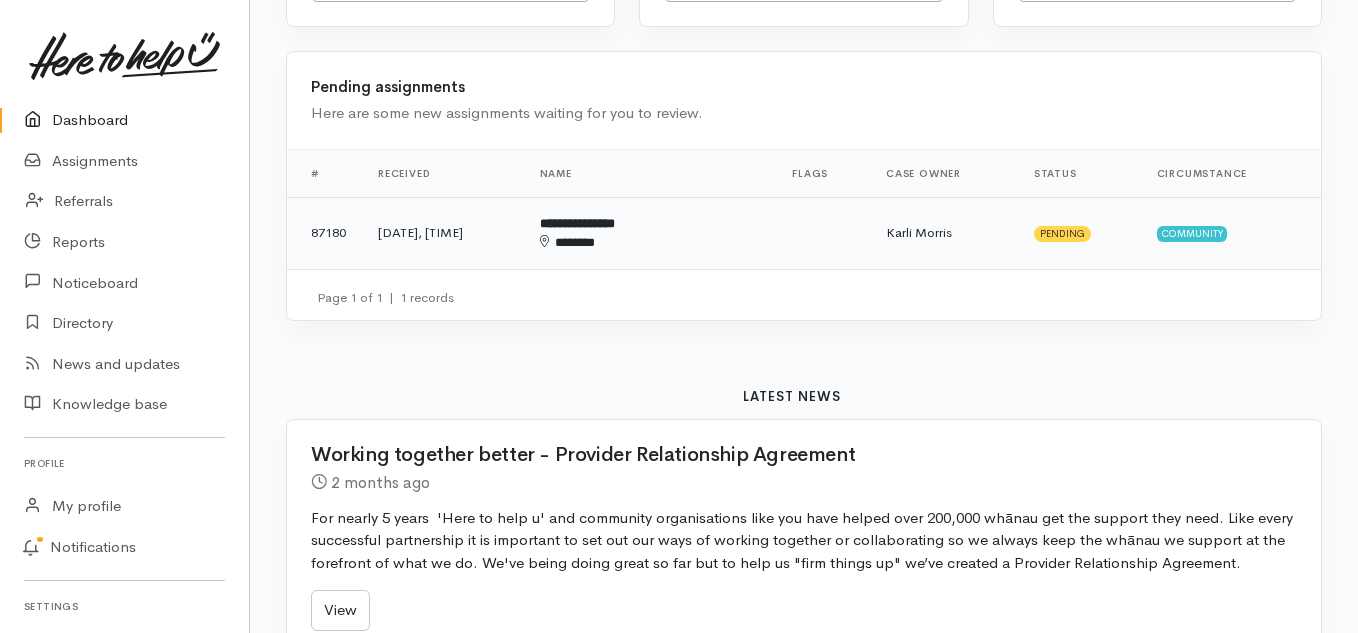 click on "1 Aug 2025, 10:50AM" at bounding box center [443, 233] 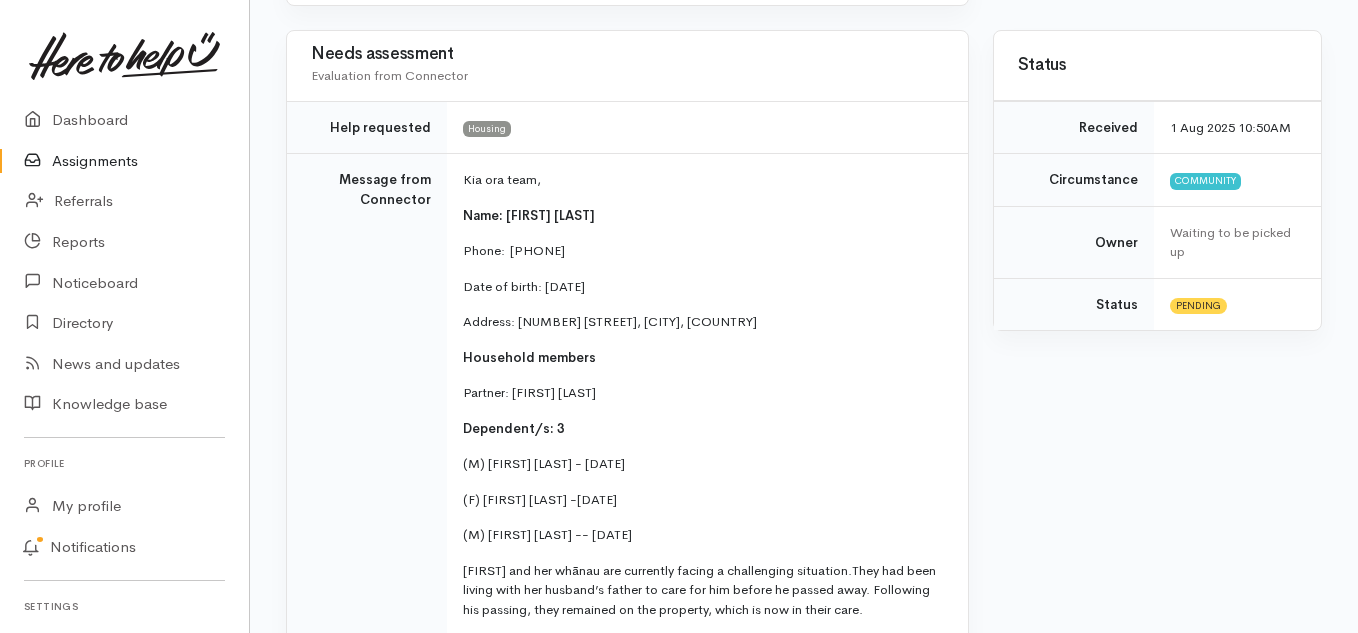 scroll, scrollTop: 300, scrollLeft: 0, axis: vertical 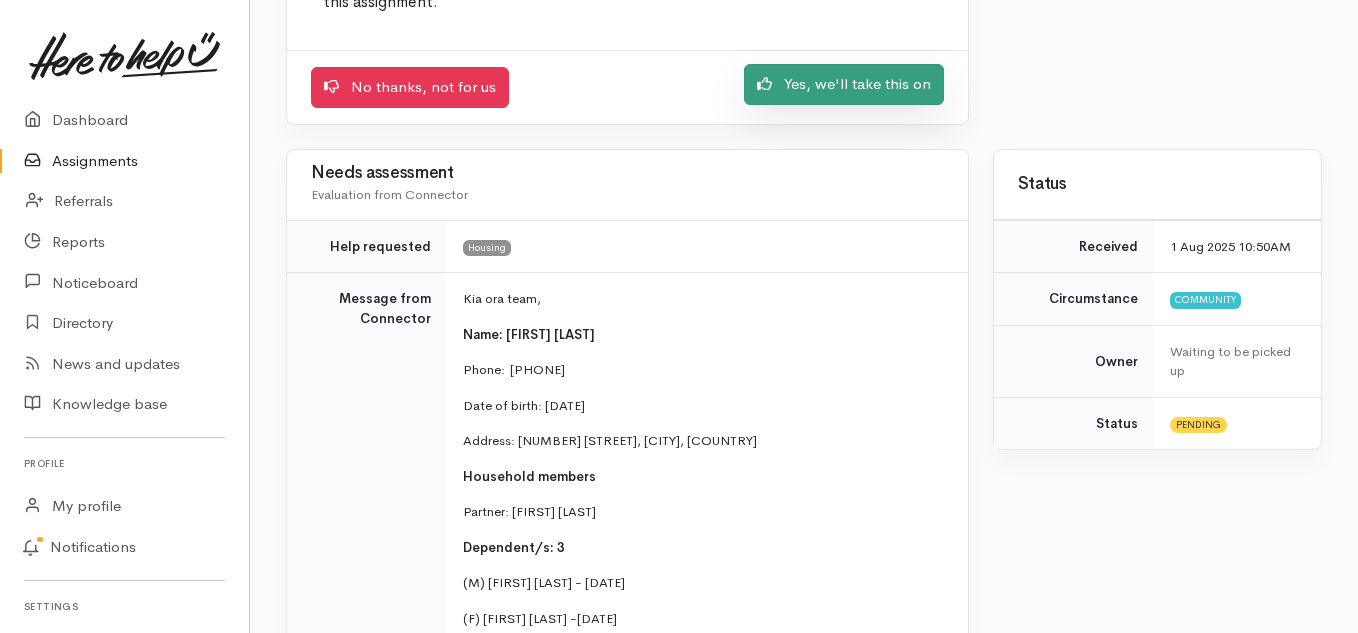 click on "Yes, we'll take this on" at bounding box center (844, 84) 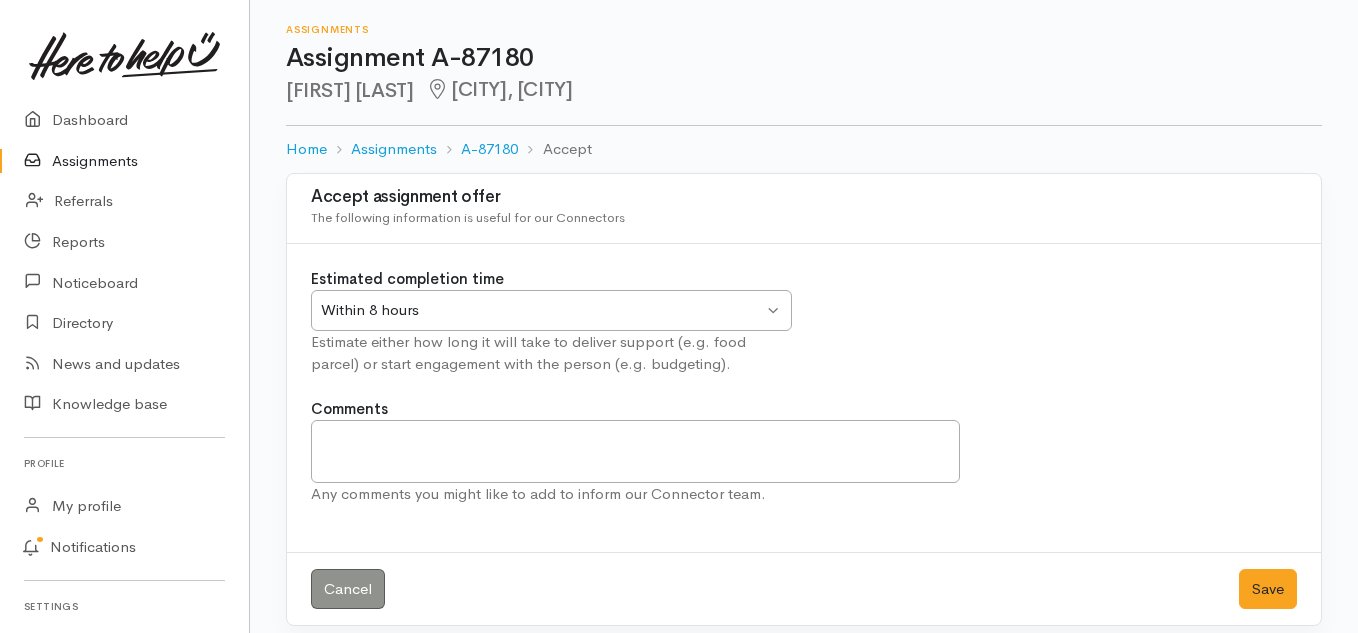 scroll, scrollTop: 0, scrollLeft: 0, axis: both 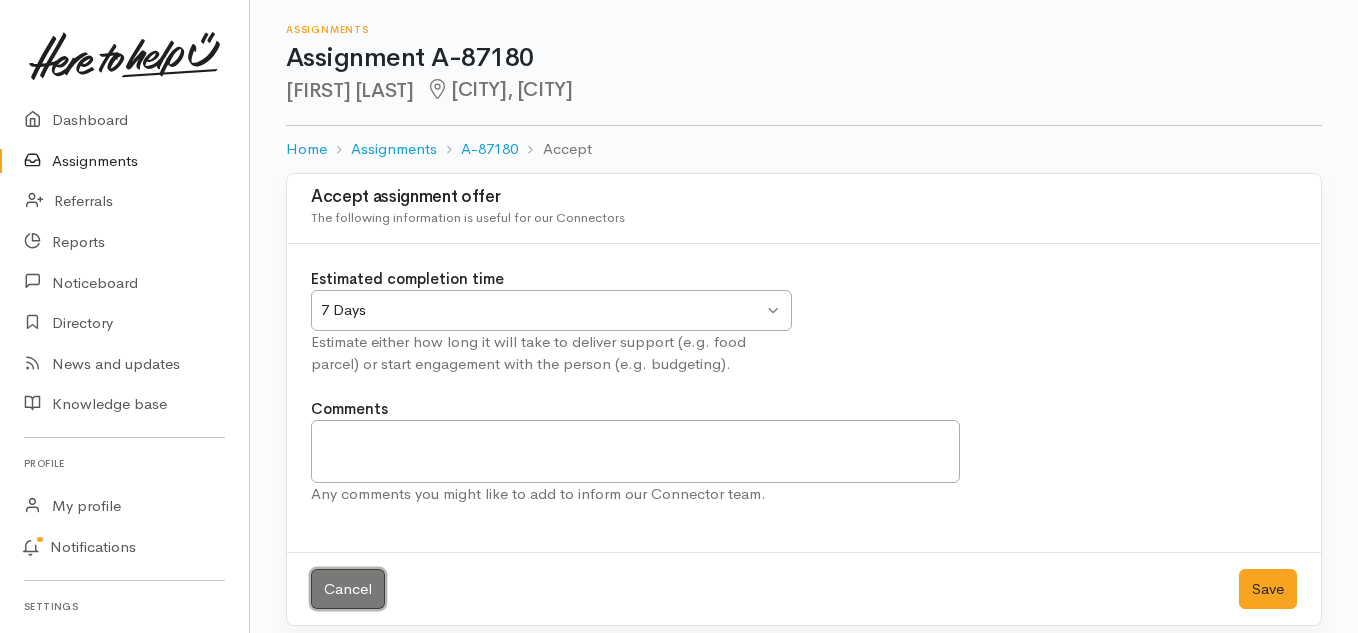 click on "Cancel" at bounding box center [348, 589] 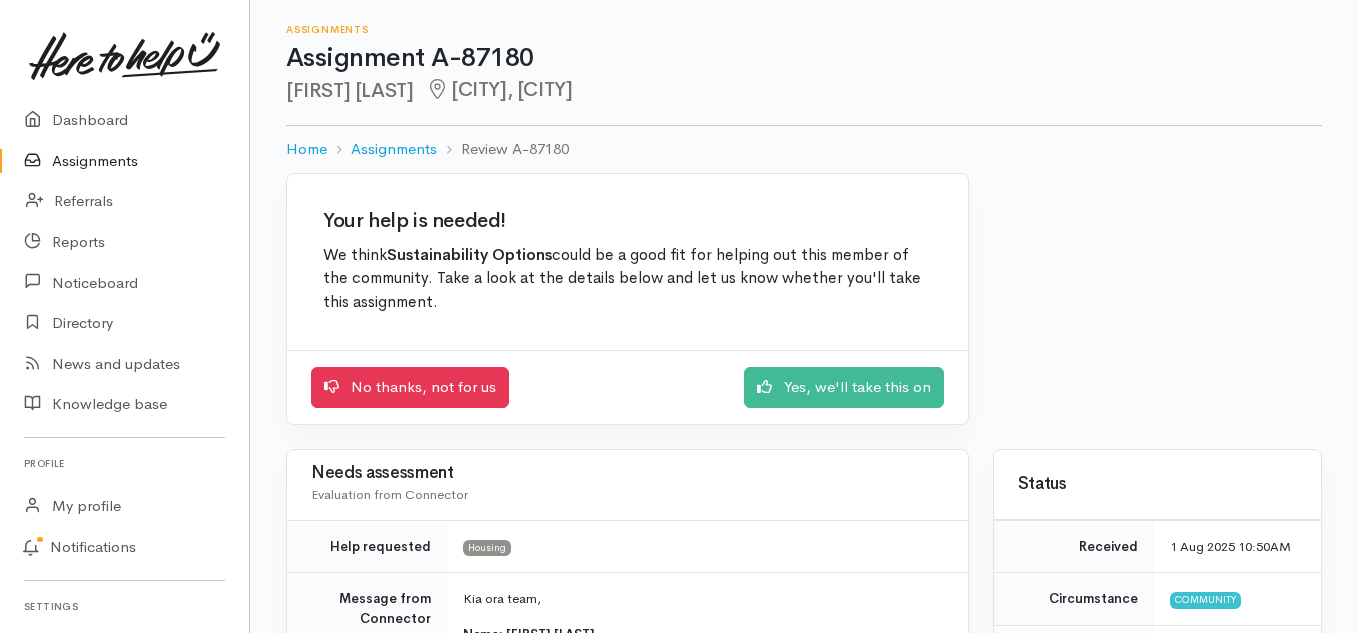 scroll, scrollTop: 0, scrollLeft: 0, axis: both 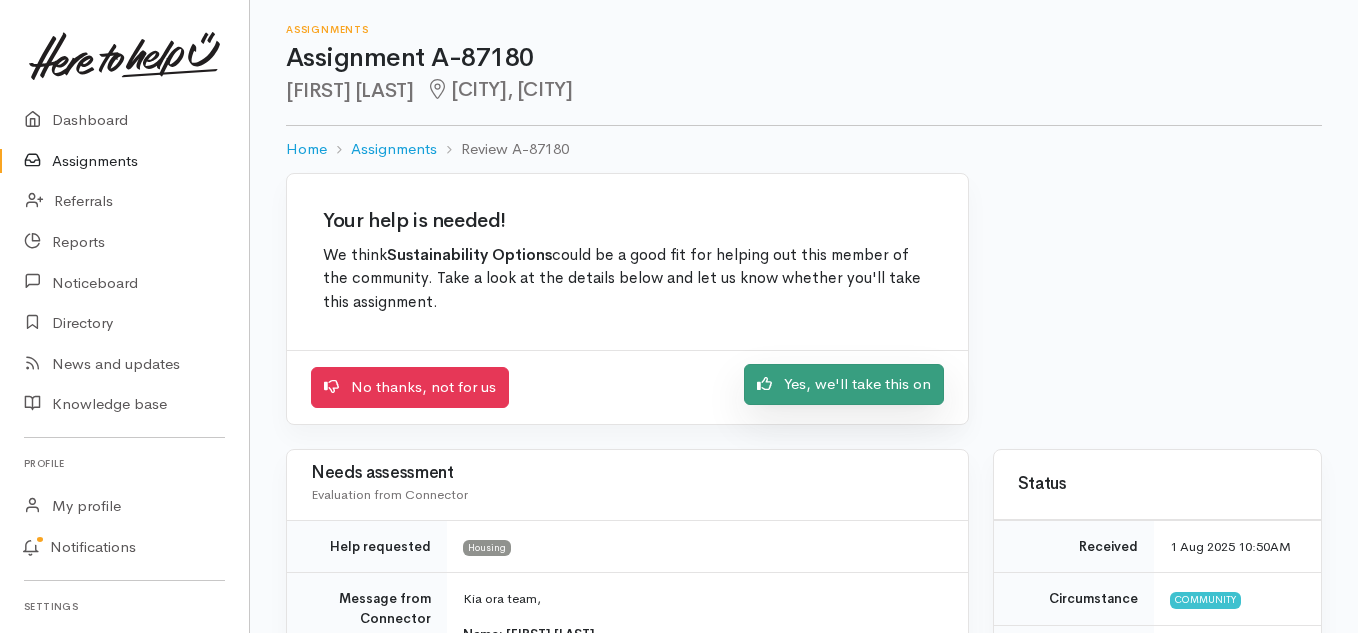 click on "Yes, we'll take this on" at bounding box center (844, 384) 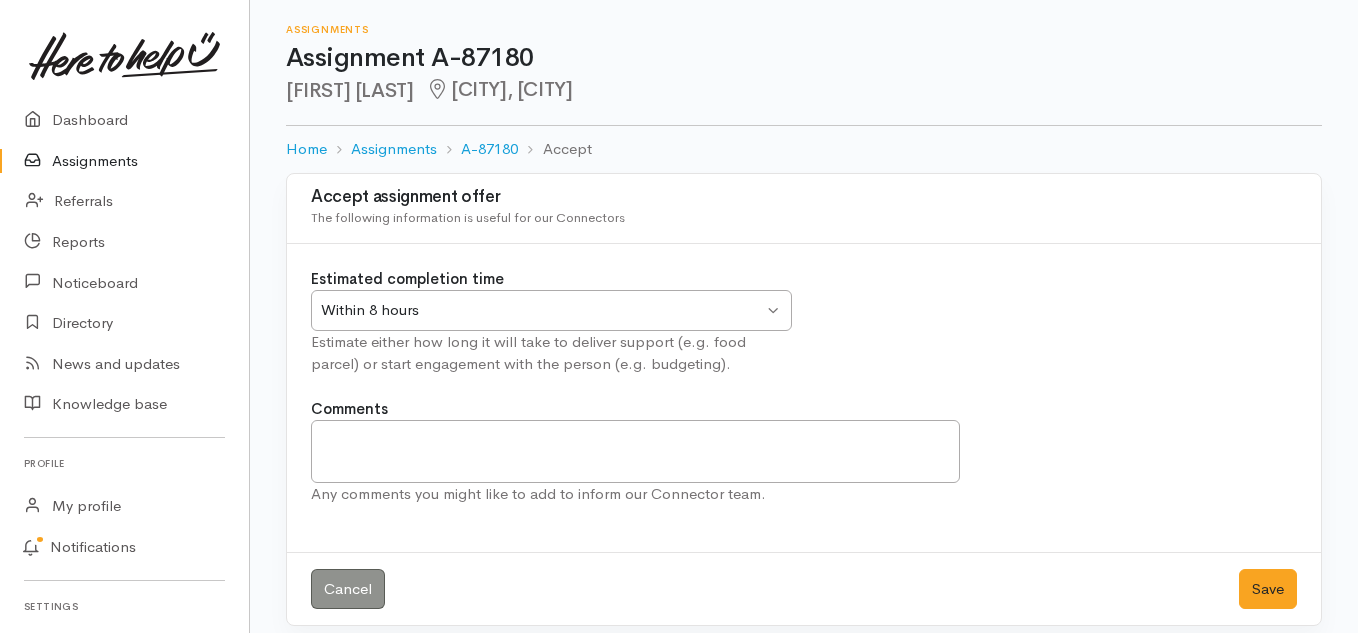scroll, scrollTop: 0, scrollLeft: 0, axis: both 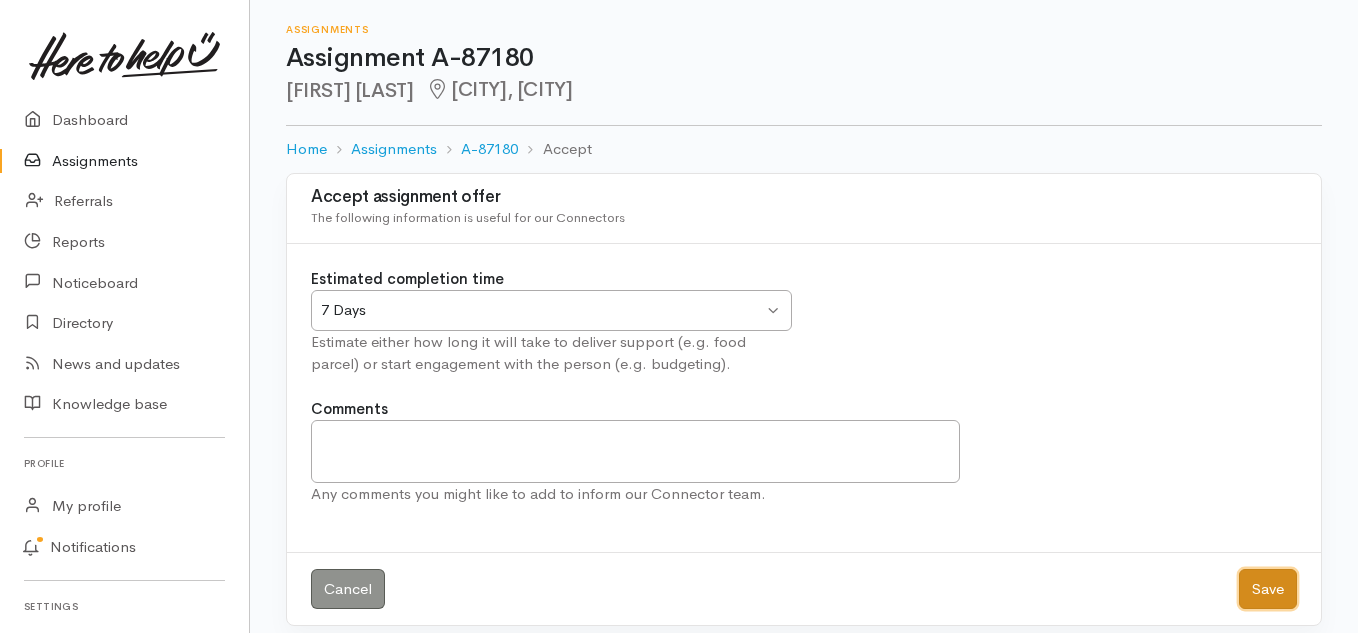 click on "Save" at bounding box center [1268, 589] 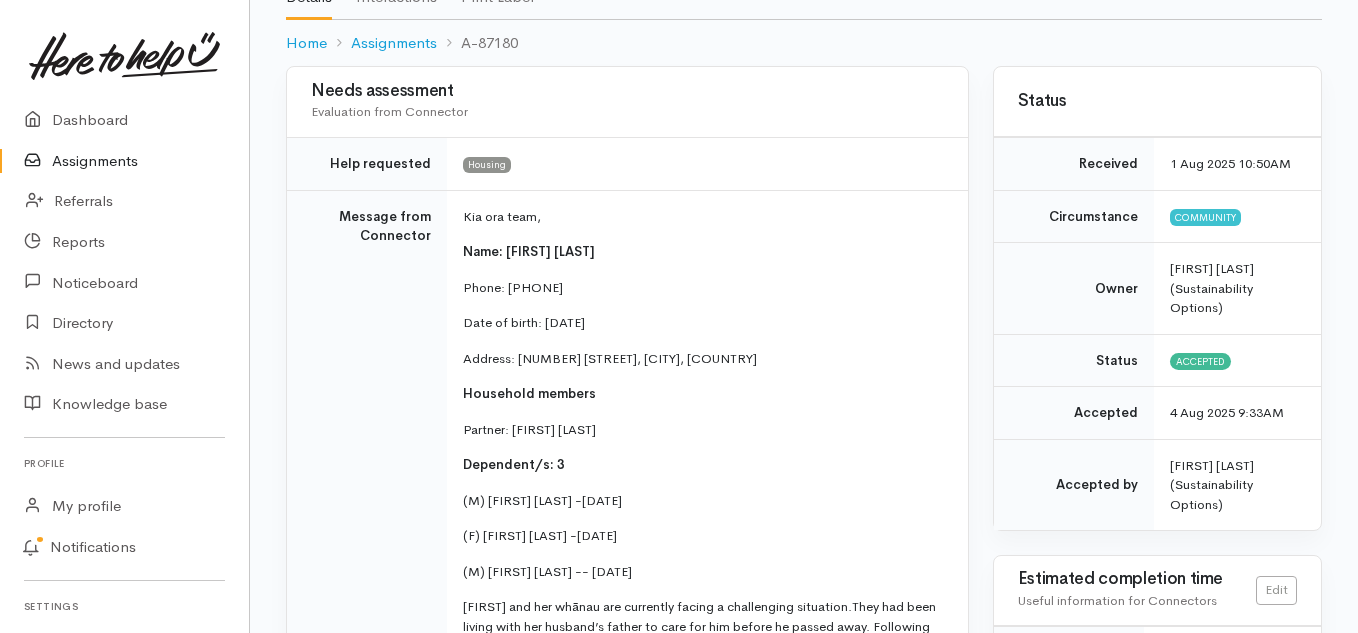 scroll, scrollTop: 100, scrollLeft: 0, axis: vertical 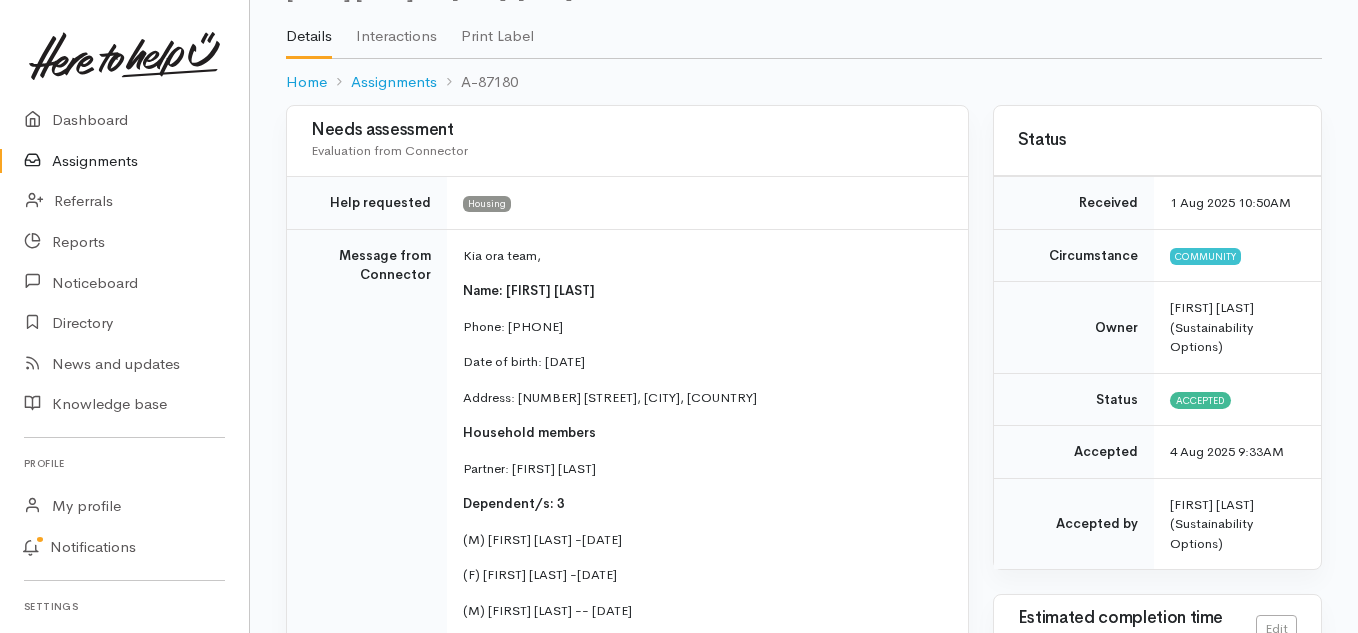 drag, startPoint x: 604, startPoint y: 319, endPoint x: 510, endPoint y: 328, distance: 94.42987 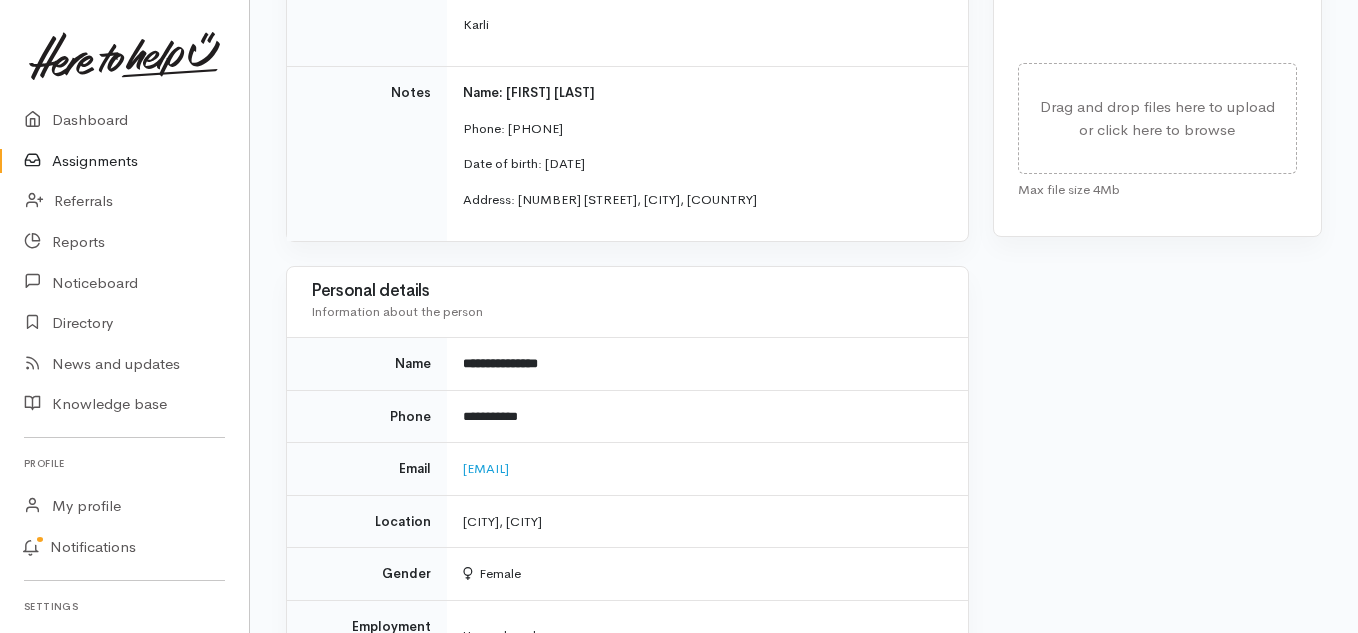 scroll, scrollTop: 1100, scrollLeft: 0, axis: vertical 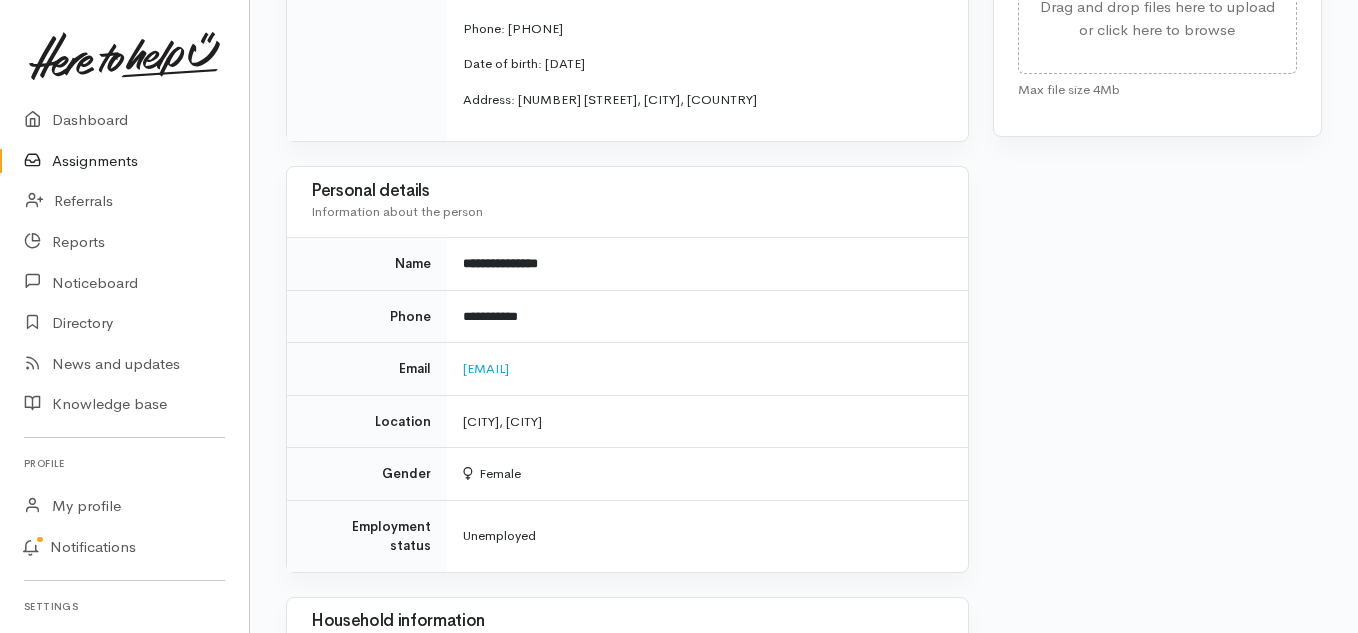 drag, startPoint x: 614, startPoint y: 371, endPoint x: 453, endPoint y: 366, distance: 161.07762 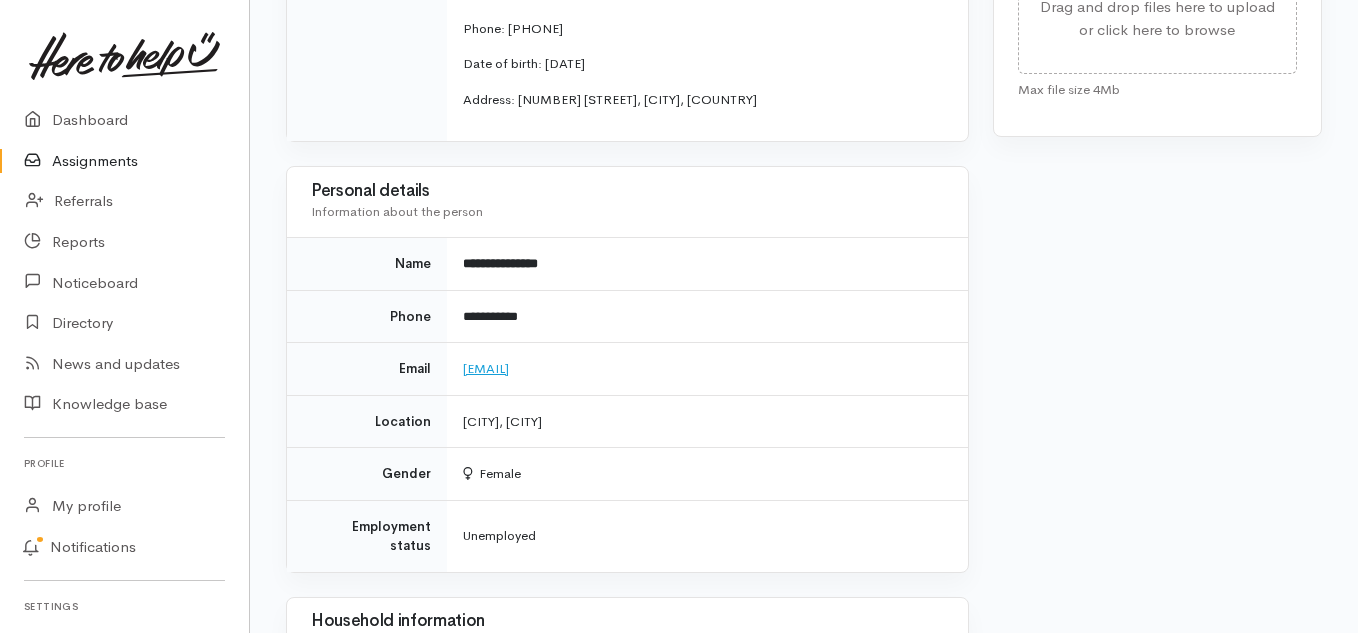 copy on "[EMAIL]" 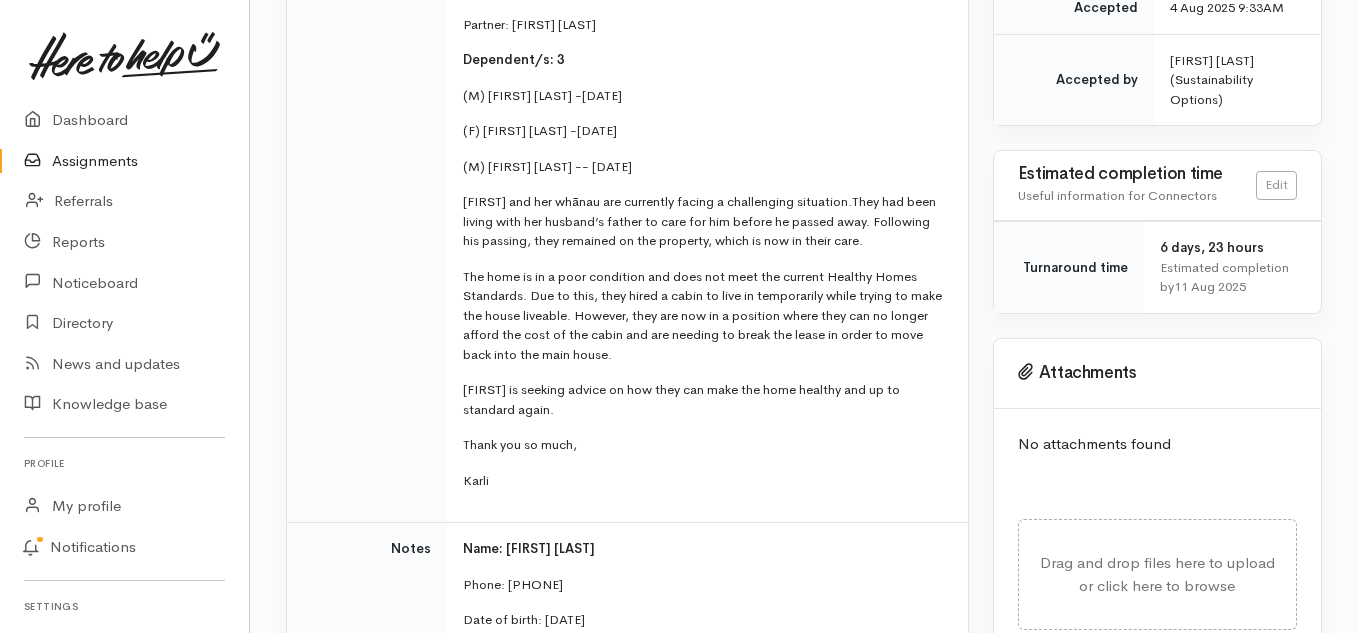 scroll, scrollTop: 500, scrollLeft: 0, axis: vertical 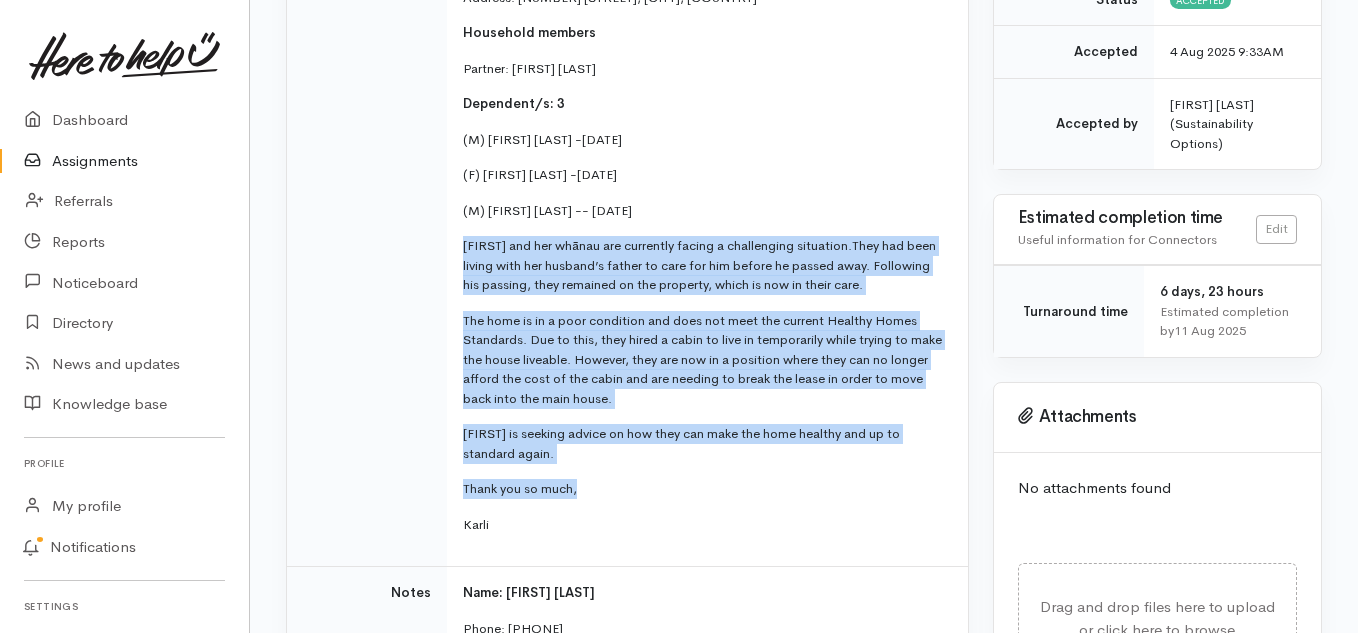 drag, startPoint x: 615, startPoint y: 491, endPoint x: 461, endPoint y: 245, distance: 290.2275 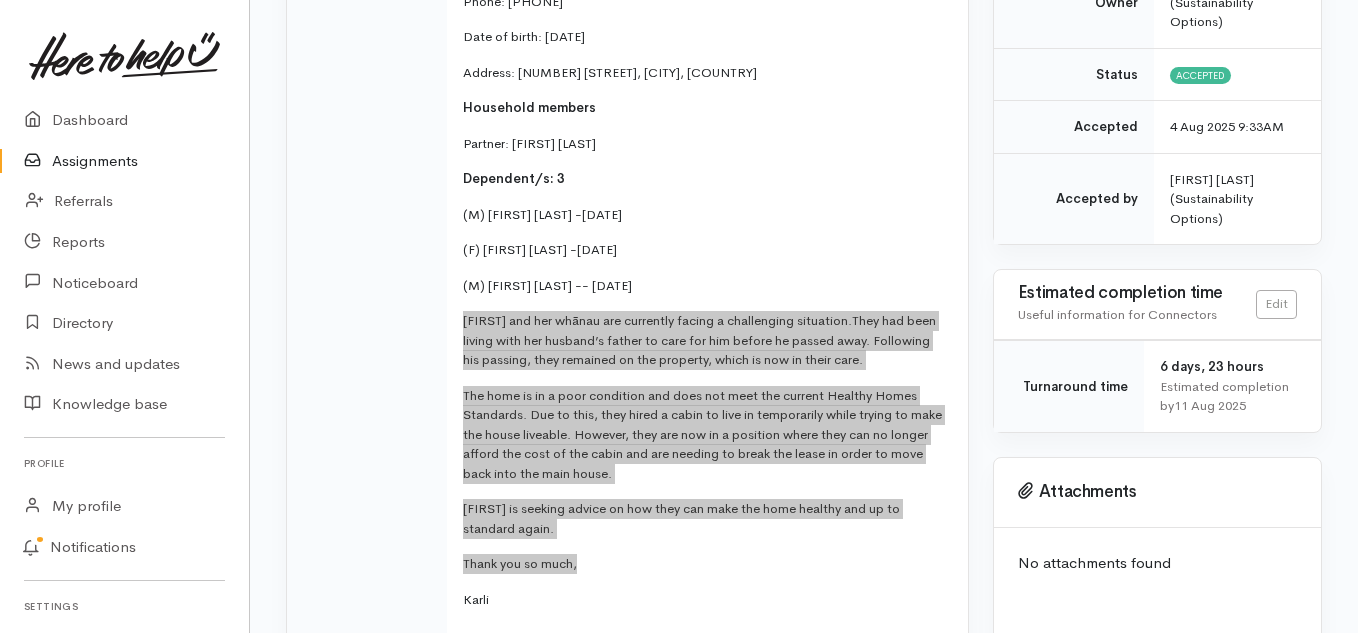 scroll, scrollTop: 200, scrollLeft: 0, axis: vertical 